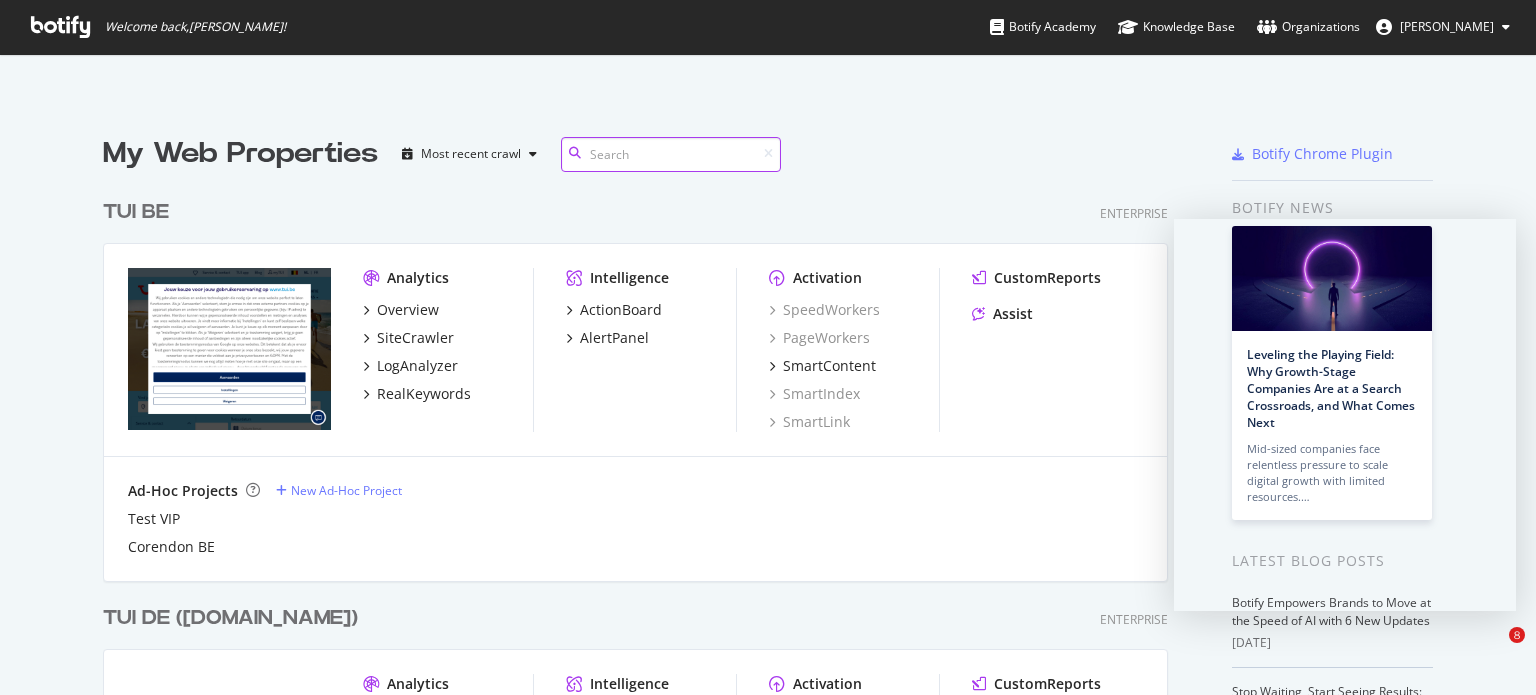 scroll, scrollTop: 0, scrollLeft: 0, axis: both 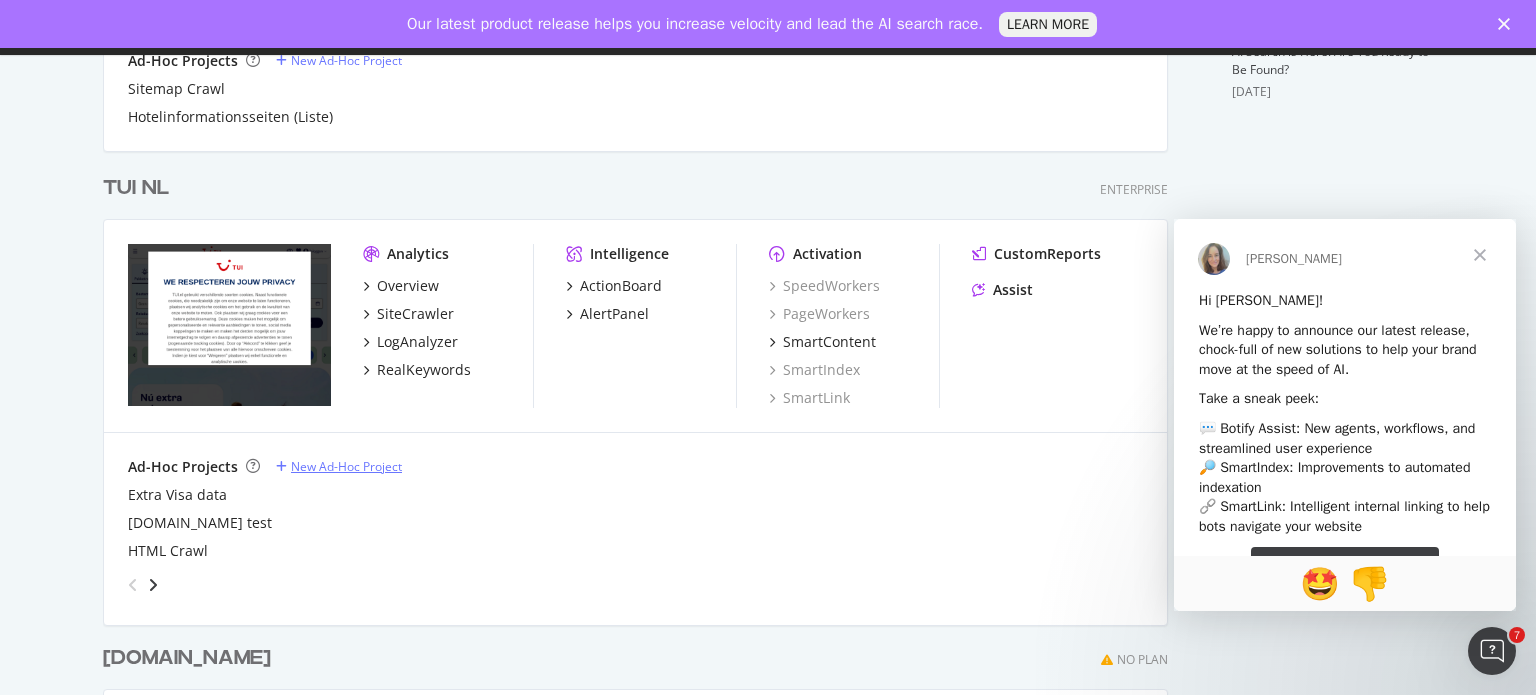 click on "New Ad-Hoc Project" at bounding box center (346, 466) 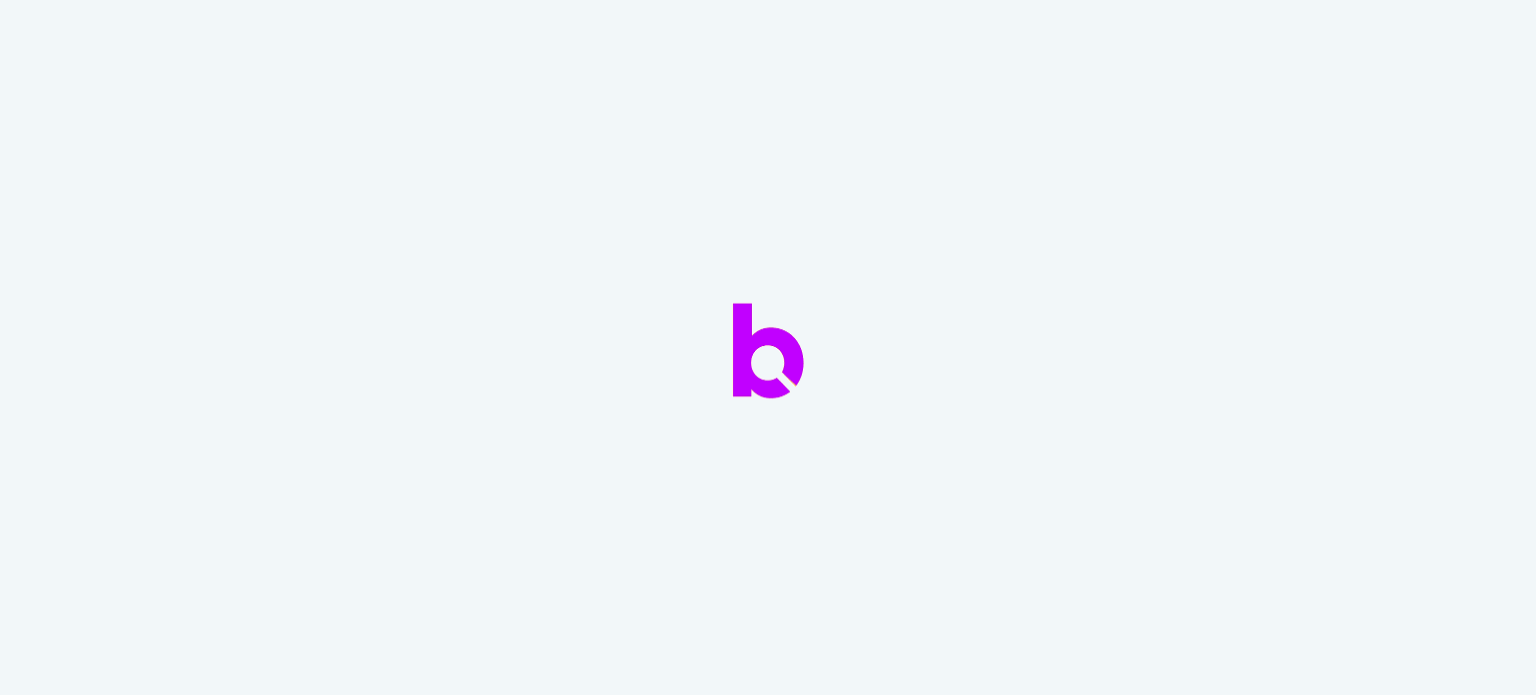 scroll, scrollTop: 0, scrollLeft: 0, axis: both 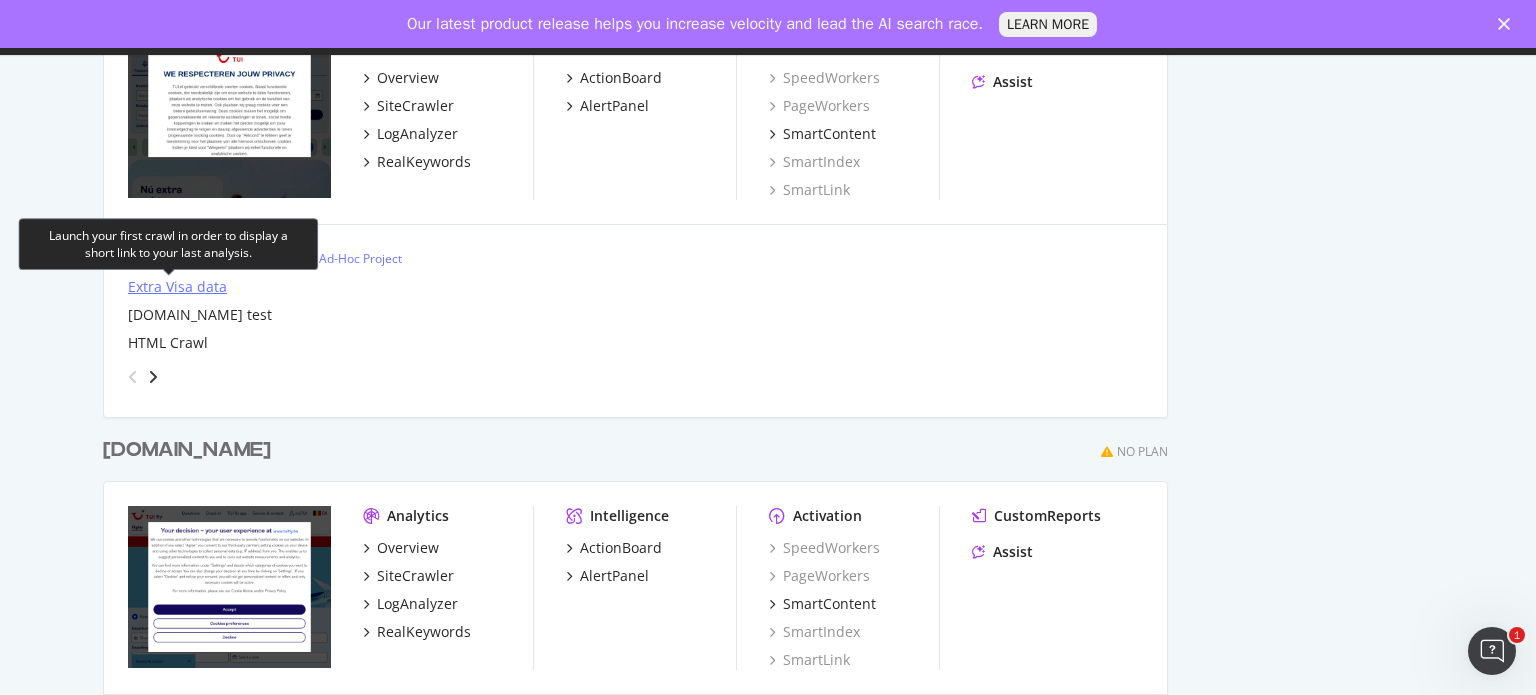 click on "Extra Visa data" at bounding box center (177, 287) 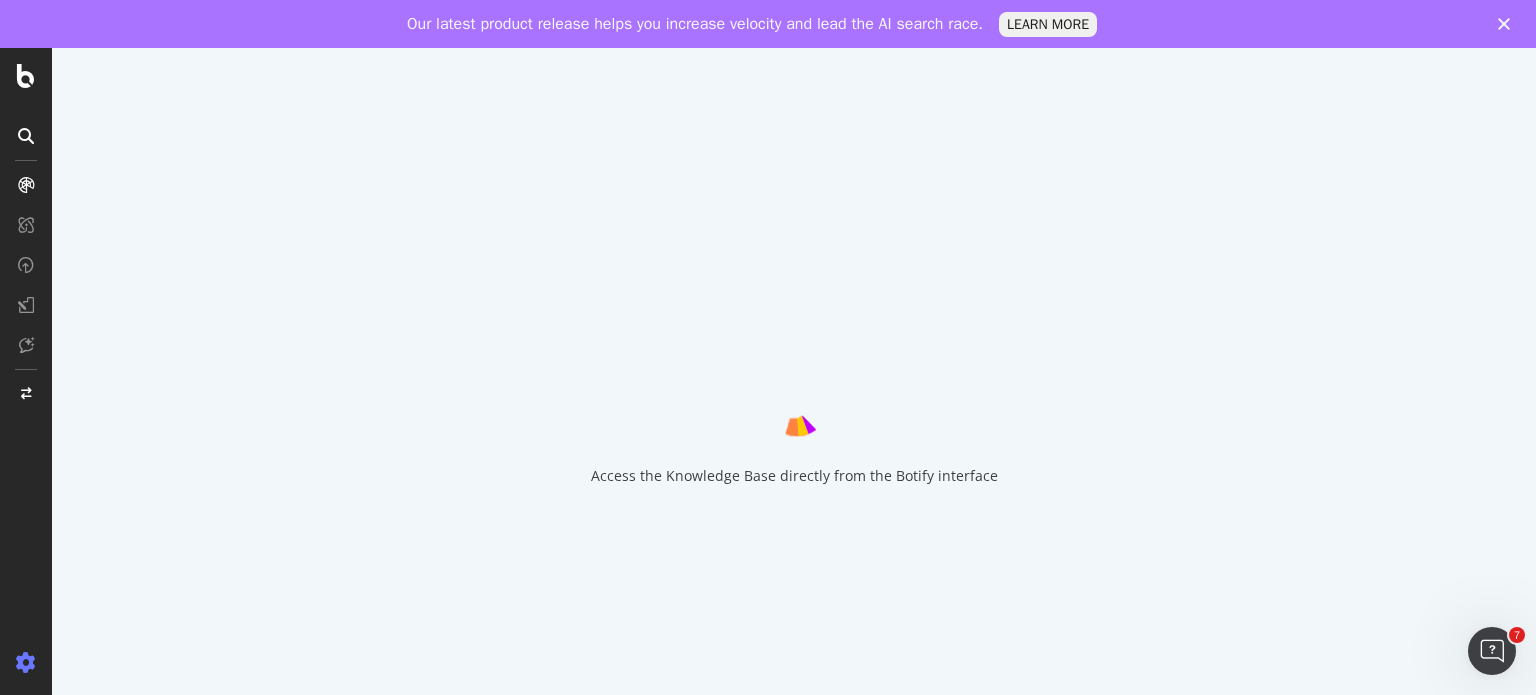 scroll, scrollTop: 0, scrollLeft: 0, axis: both 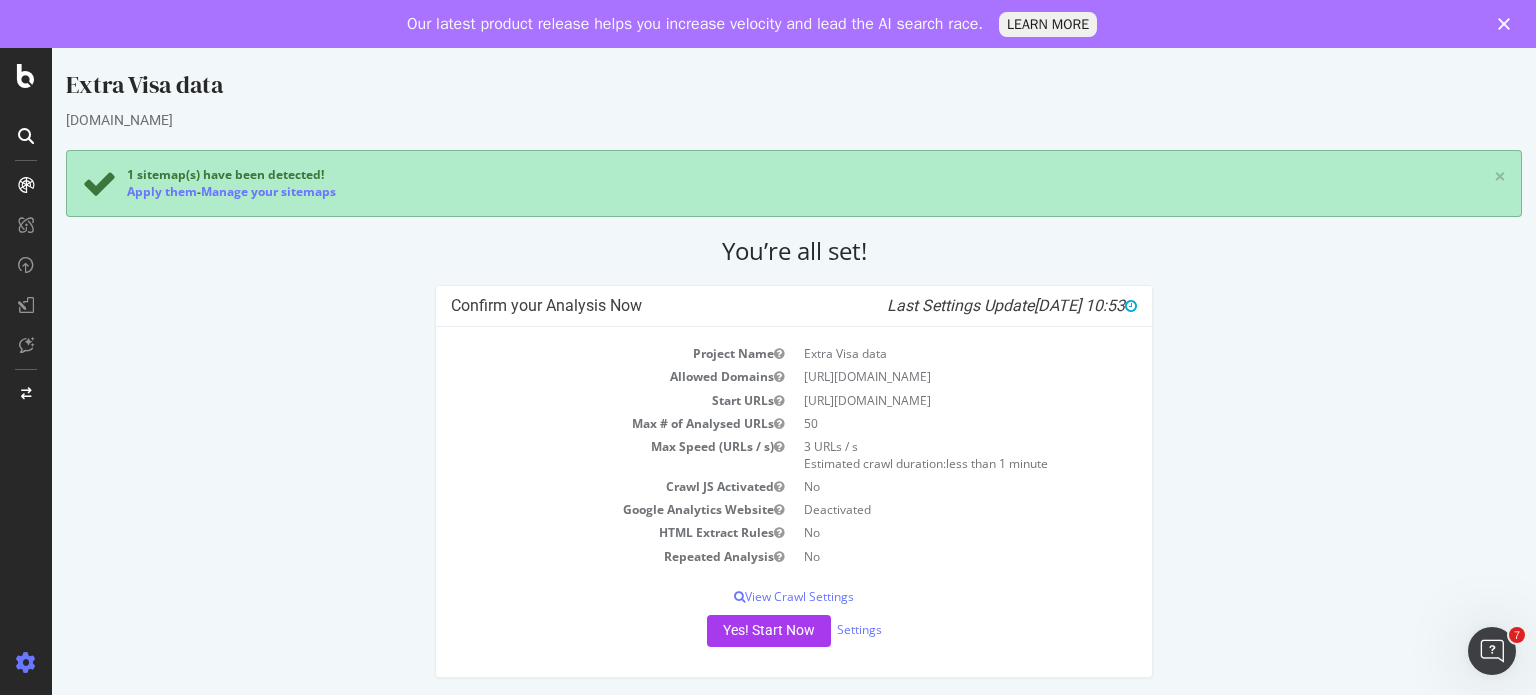 click 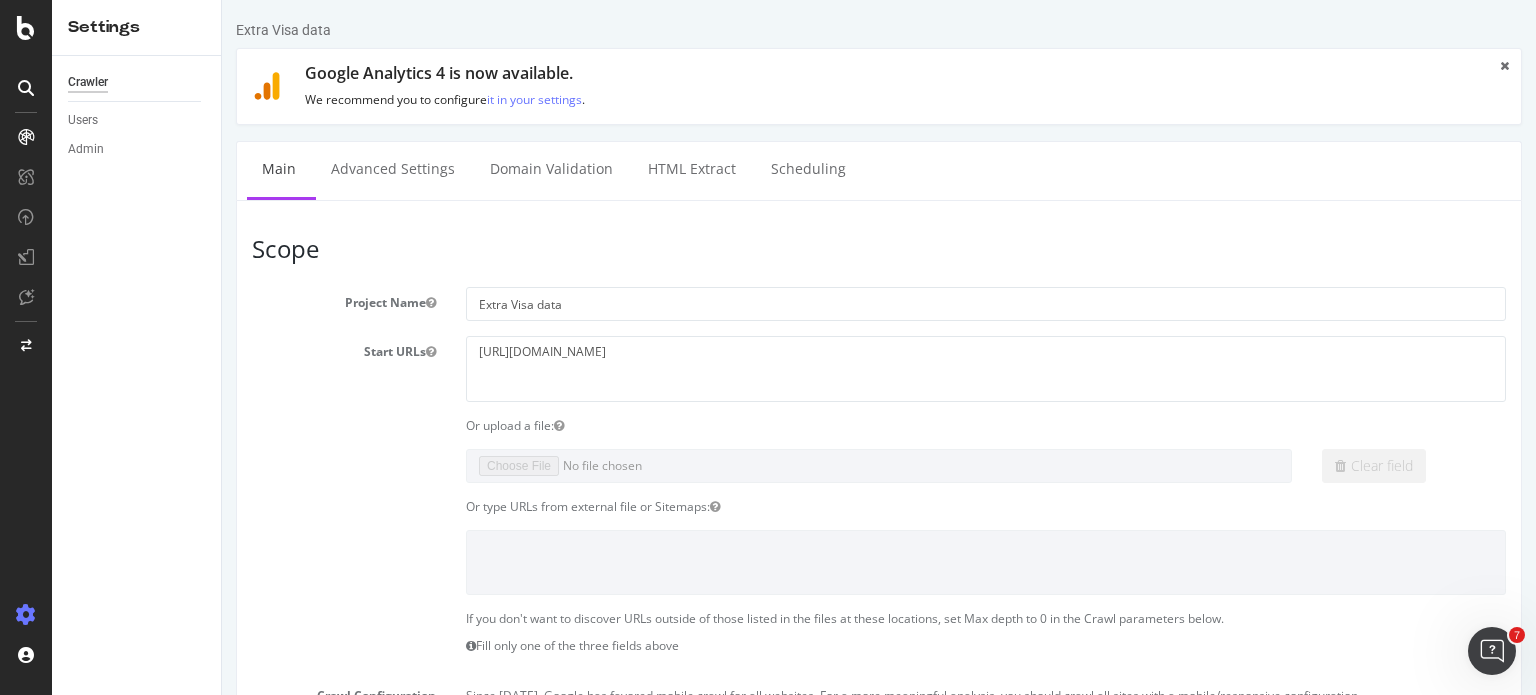 scroll, scrollTop: 0, scrollLeft: 0, axis: both 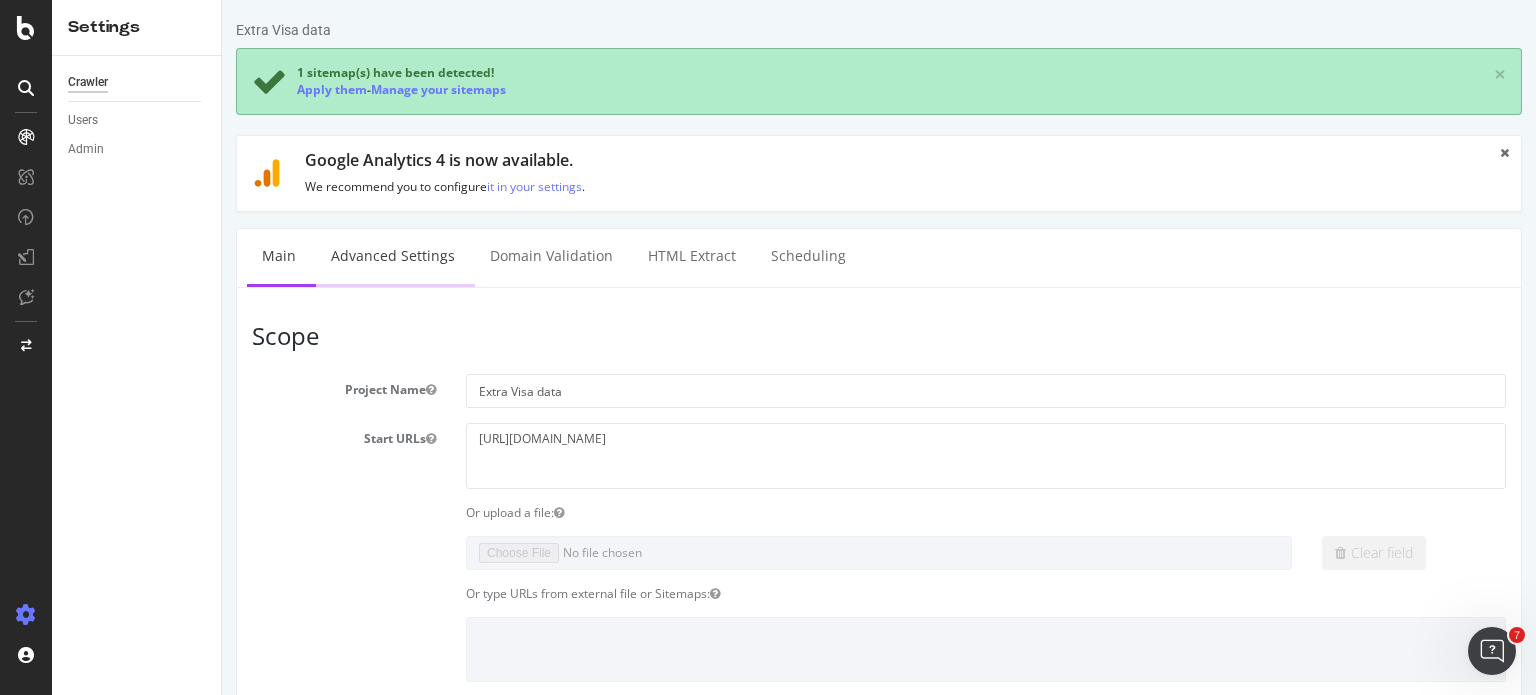 click on "Advanced Settings" at bounding box center (393, 256) 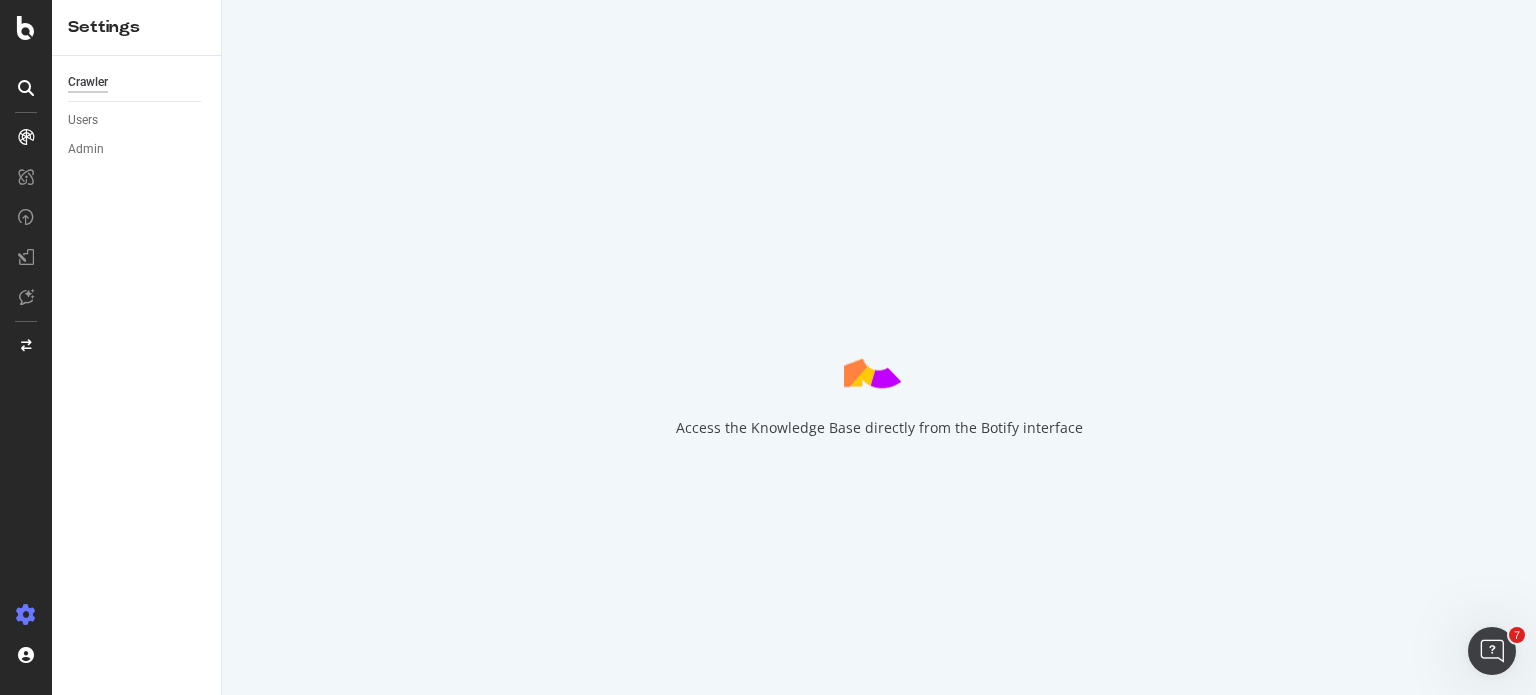 scroll, scrollTop: 0, scrollLeft: 0, axis: both 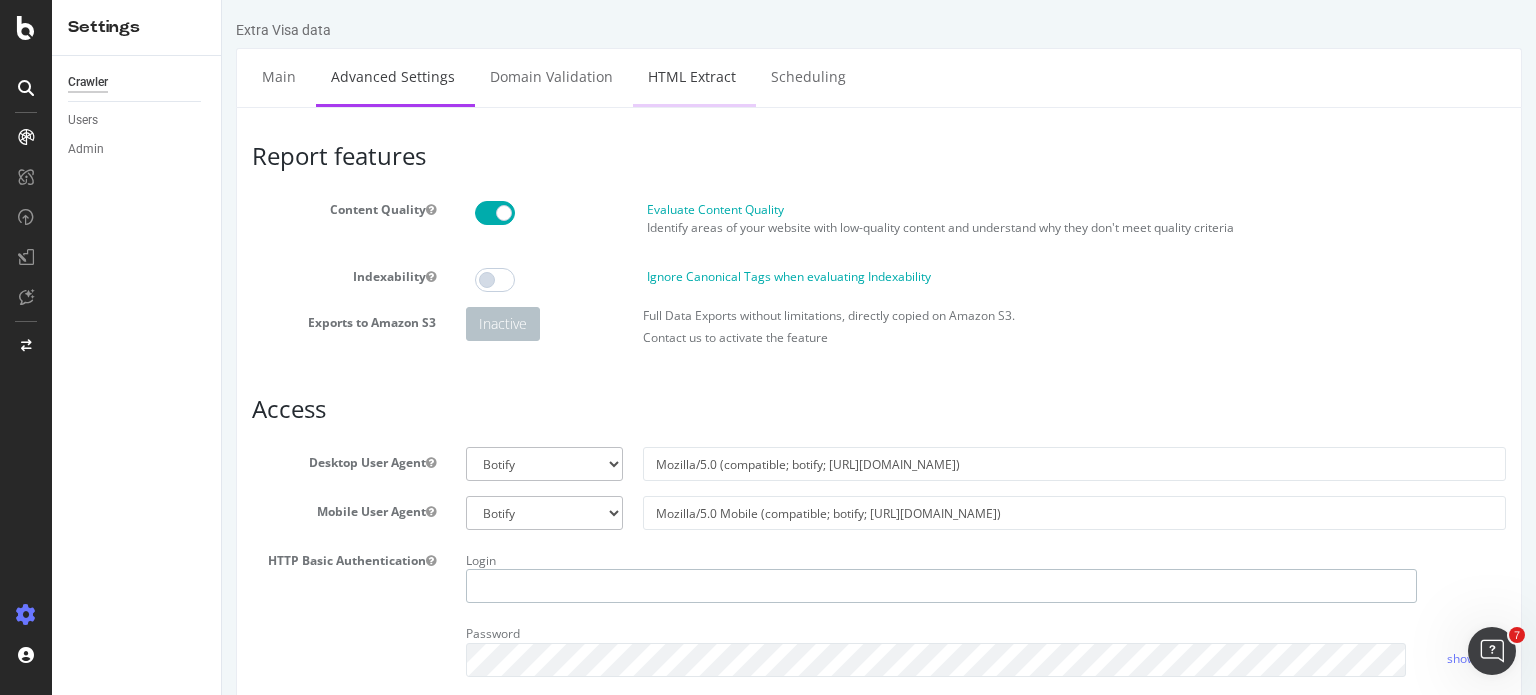 type on "[PERSON_NAME]" 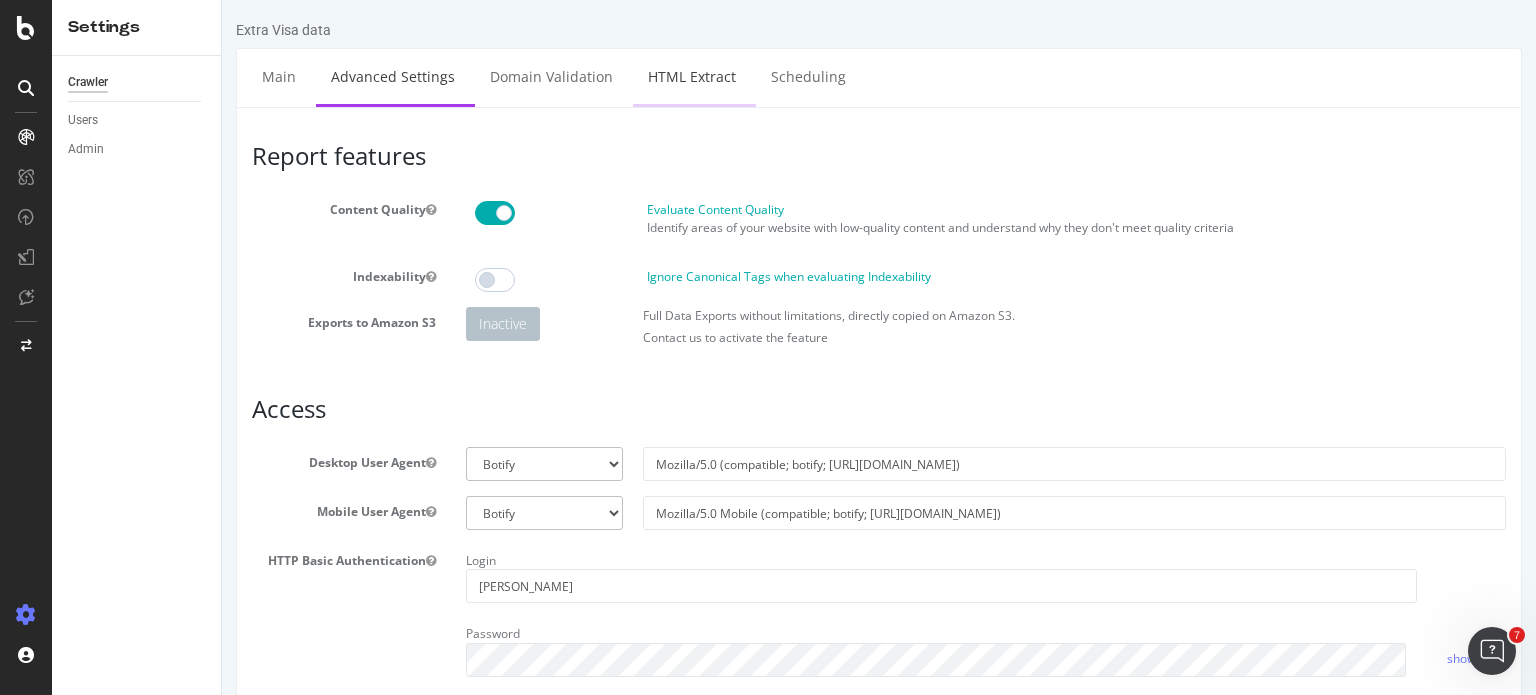 click on "HTML Extract" at bounding box center (692, 76) 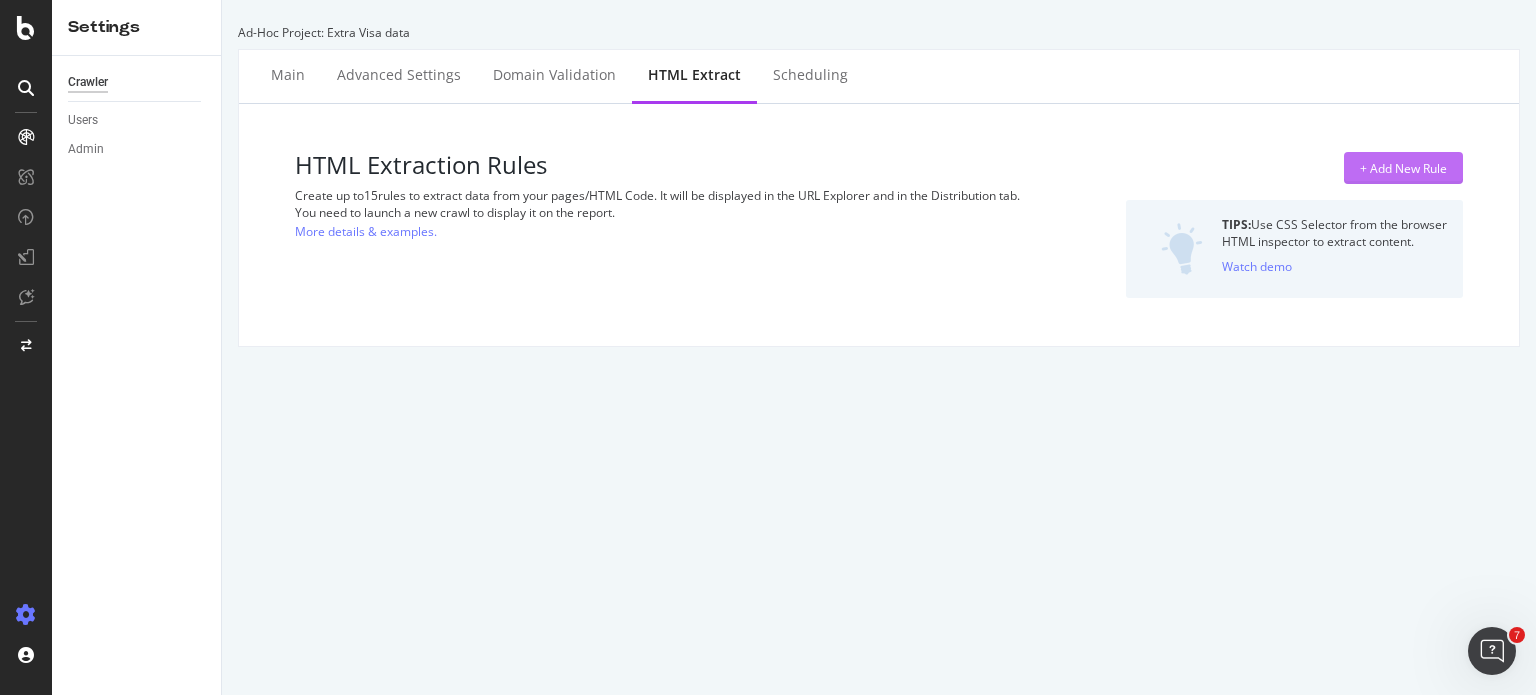 click on "+ Add New Rule" at bounding box center (1403, 168) 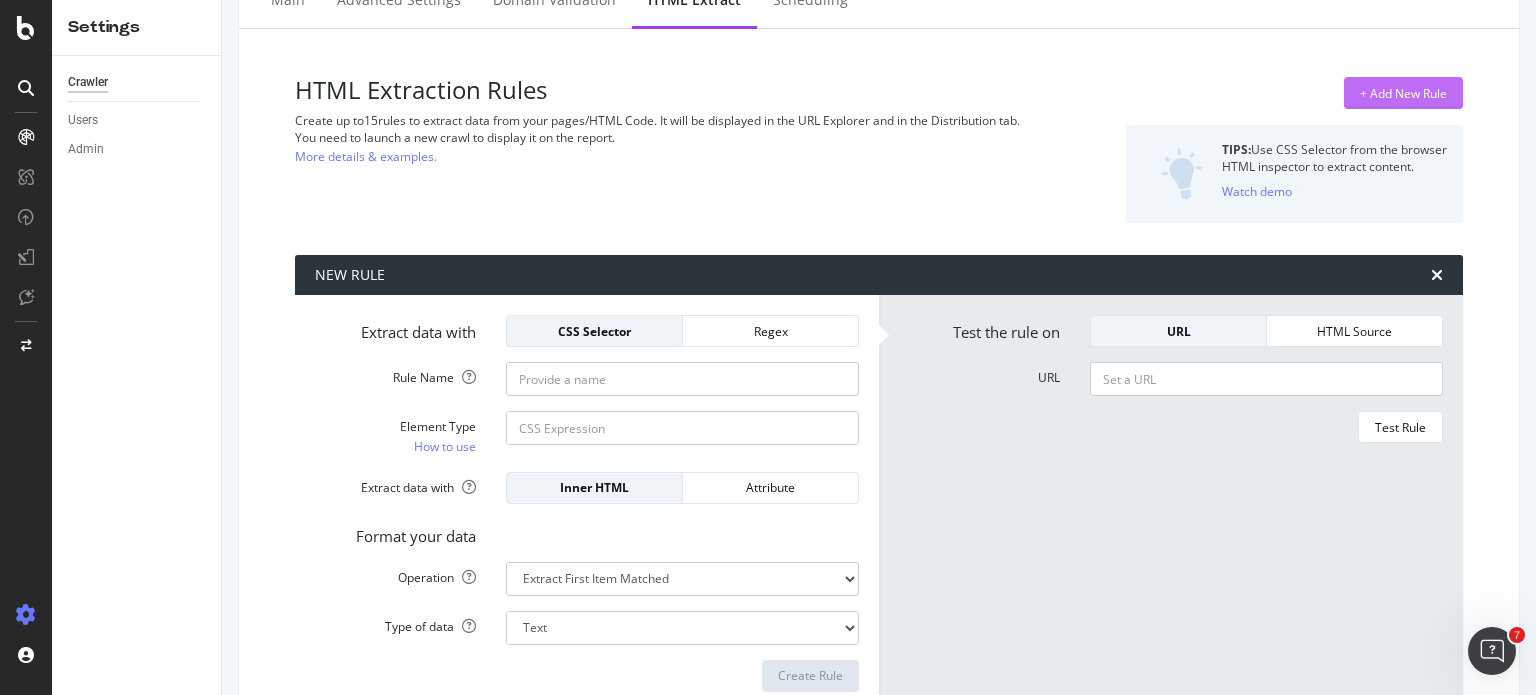 scroll, scrollTop: 123, scrollLeft: 0, axis: vertical 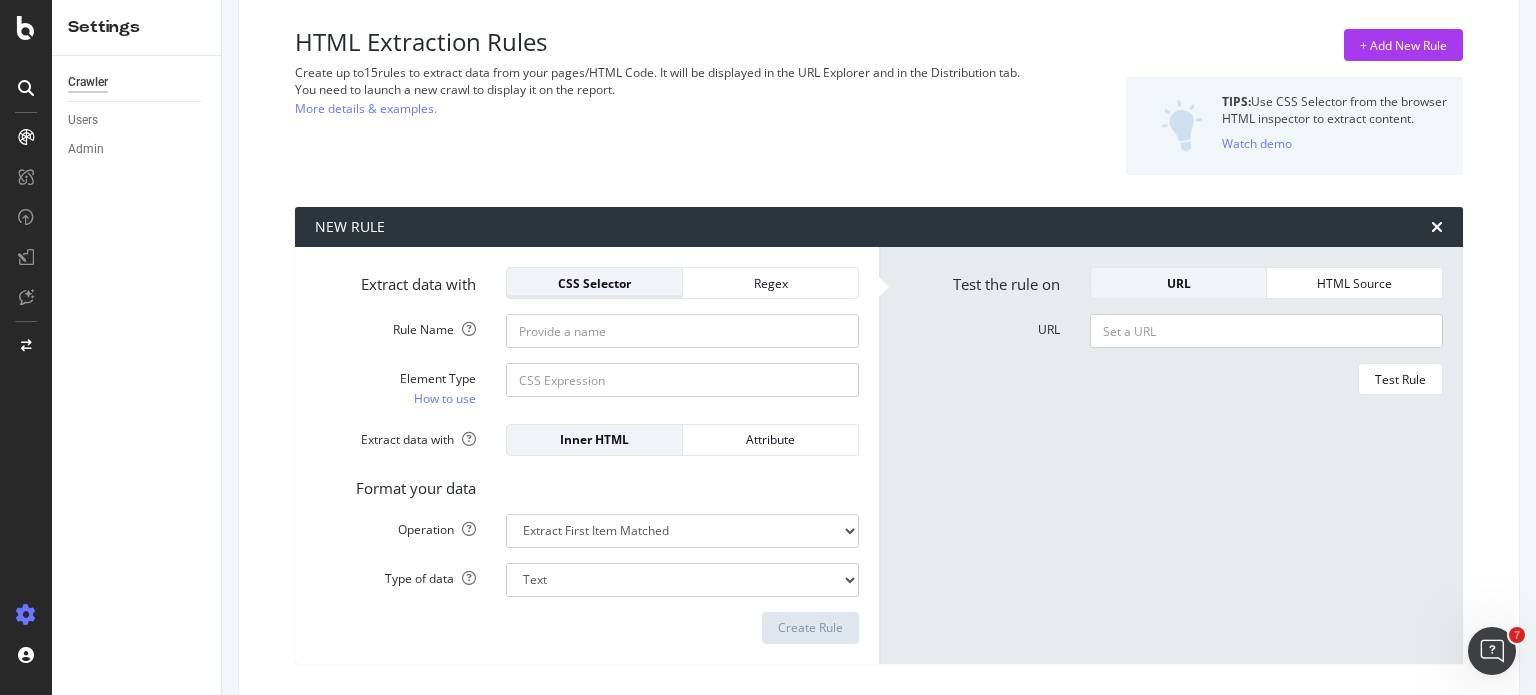 click on "CSS Selector" at bounding box center [594, 283] 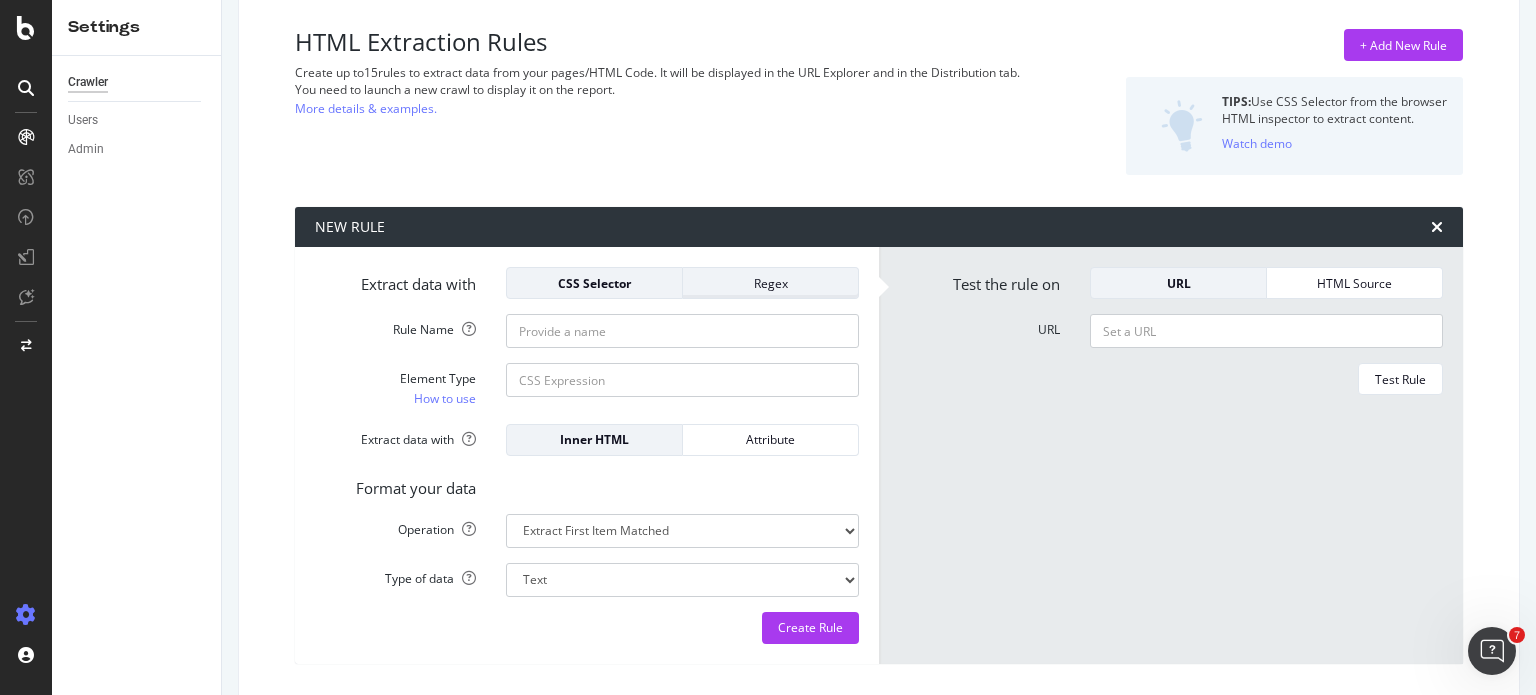 click on "Regex" at bounding box center [770, 283] 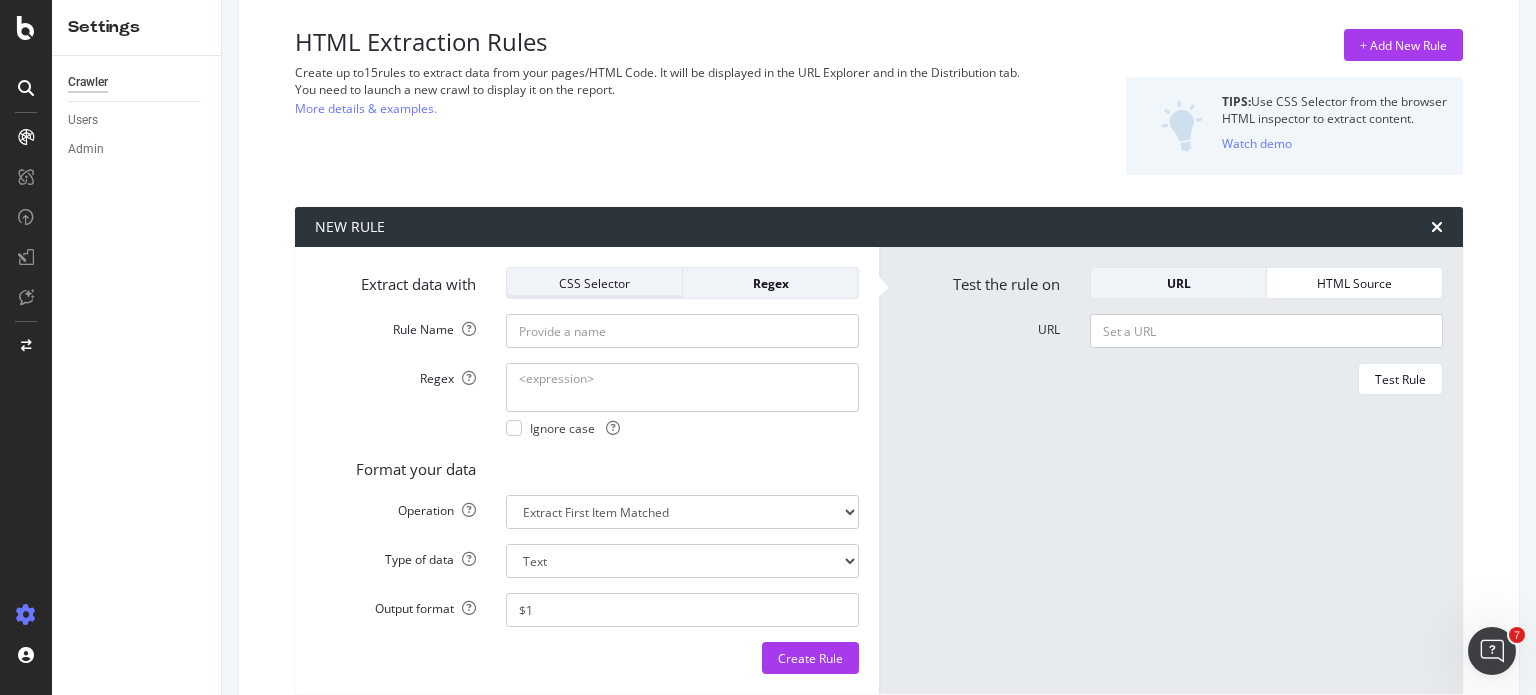 click on "CSS Selector" at bounding box center [594, 283] 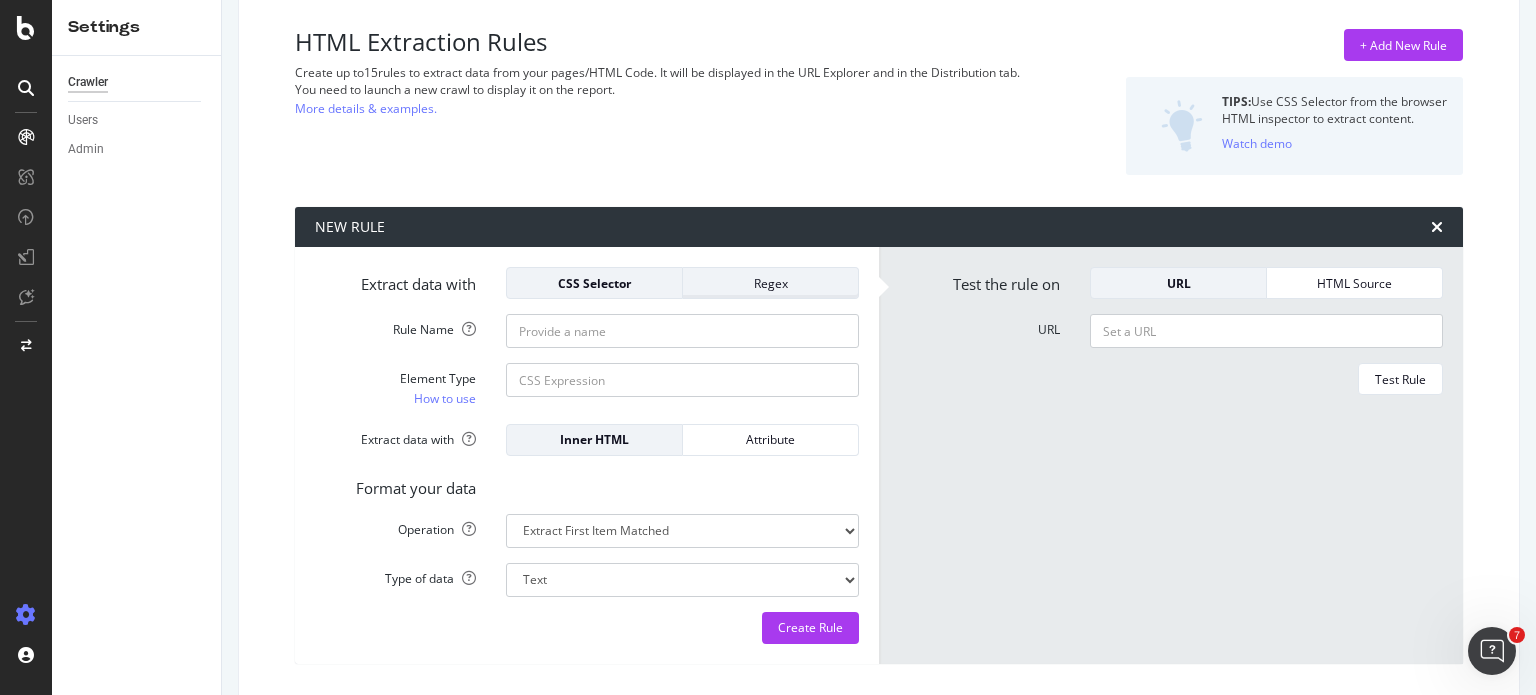 click on "Regex" at bounding box center (771, 283) 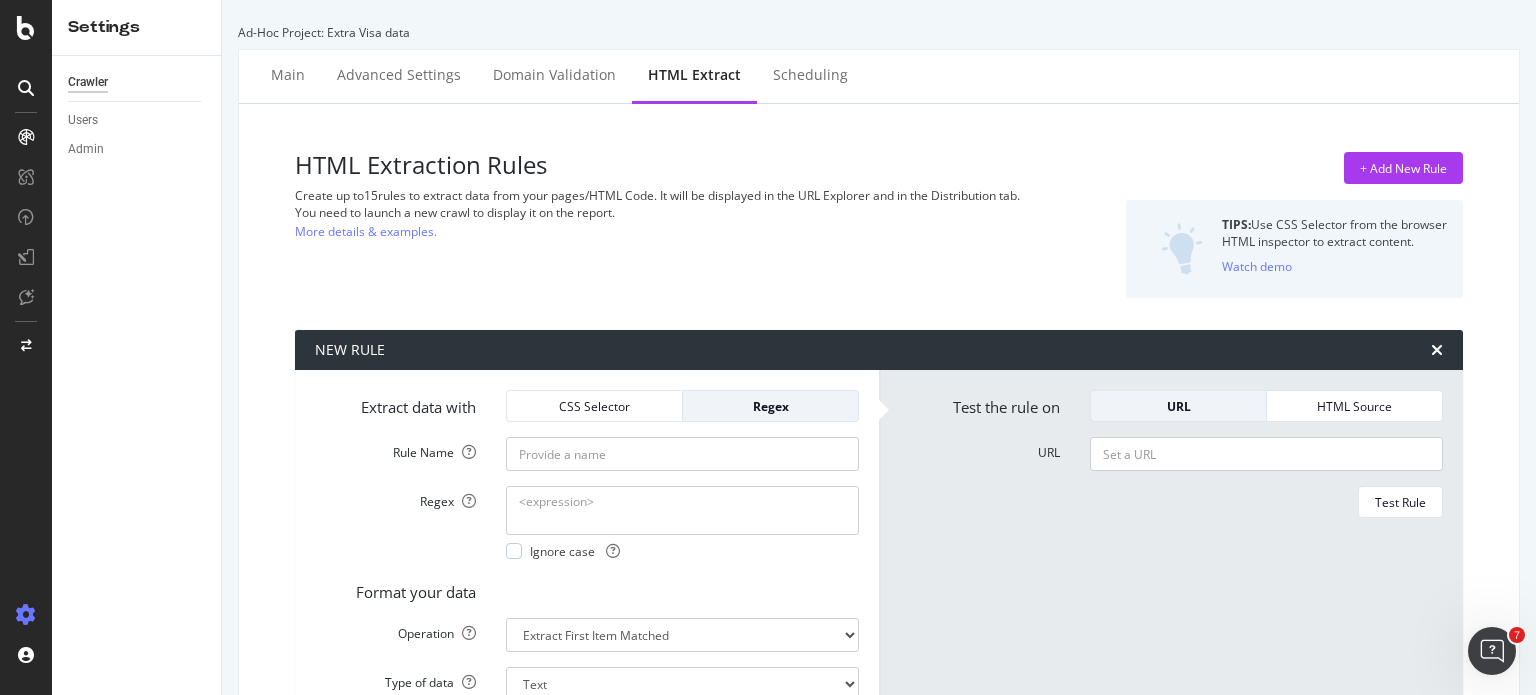 scroll, scrollTop: 194, scrollLeft: 0, axis: vertical 